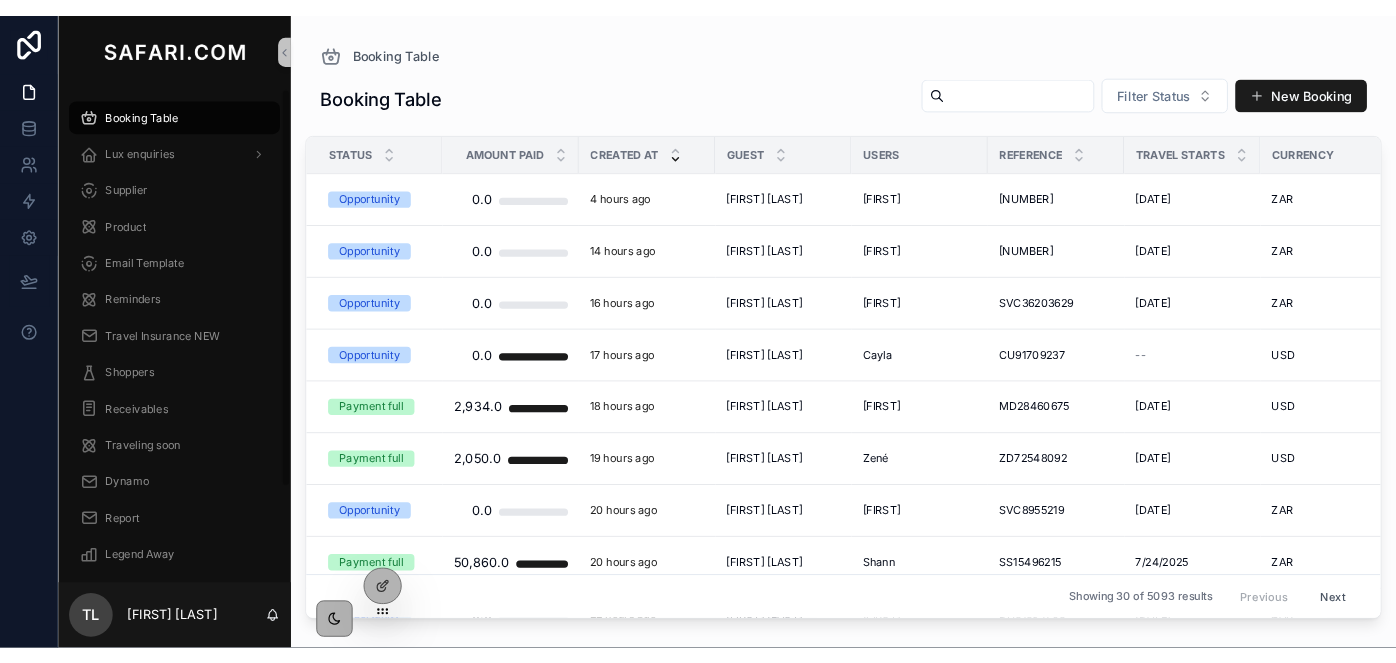 scroll, scrollTop: 0, scrollLeft: 0, axis: both 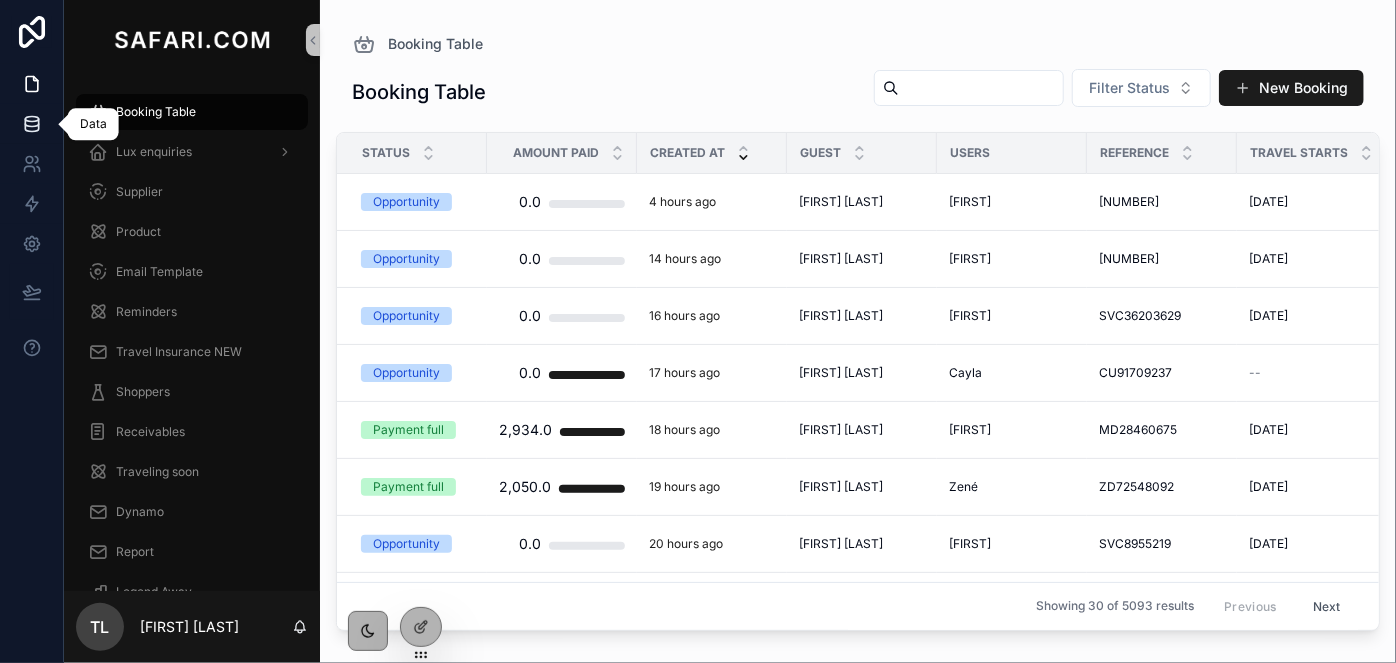 click 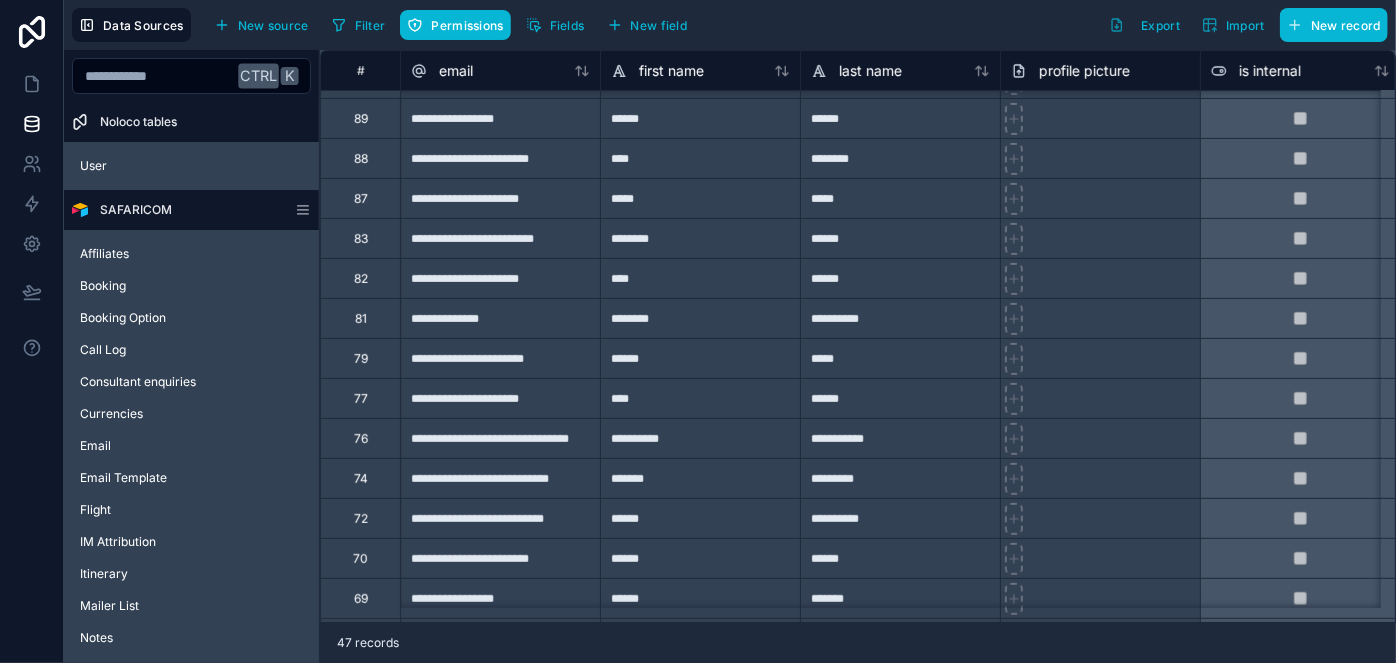 scroll, scrollTop: 363, scrollLeft: 0, axis: vertical 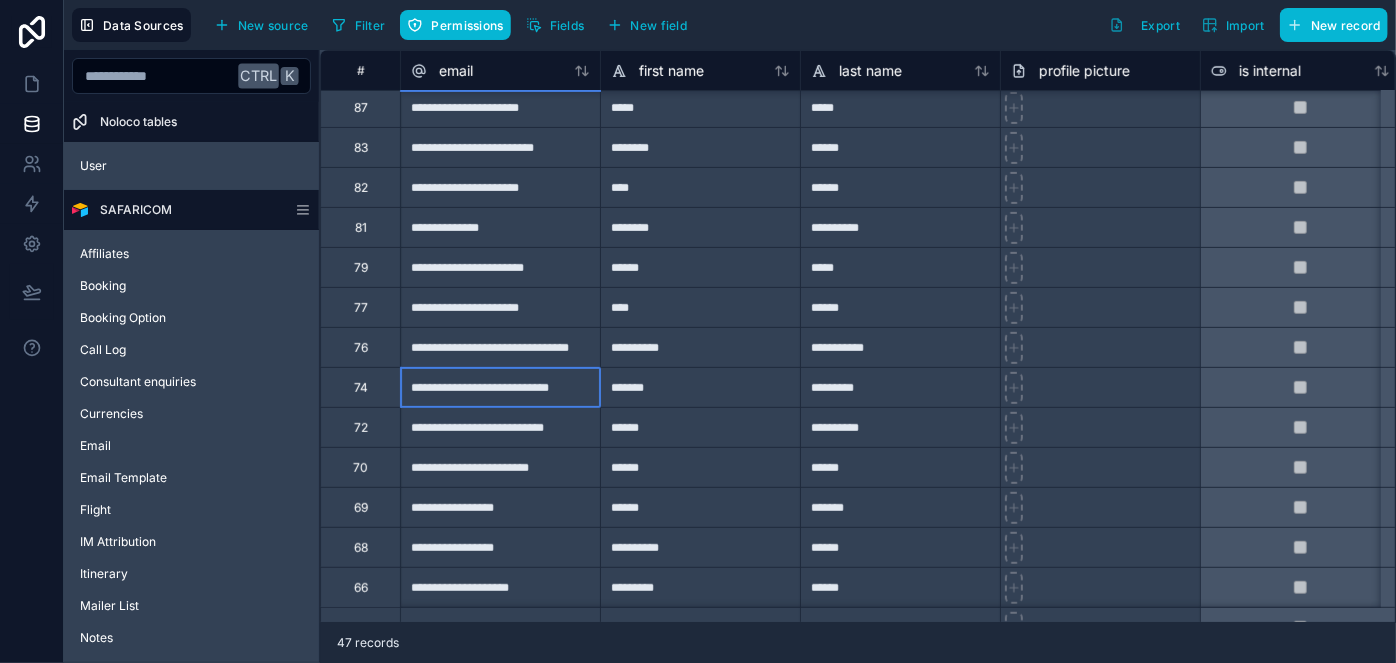 click on "**********" at bounding box center [500, 387] 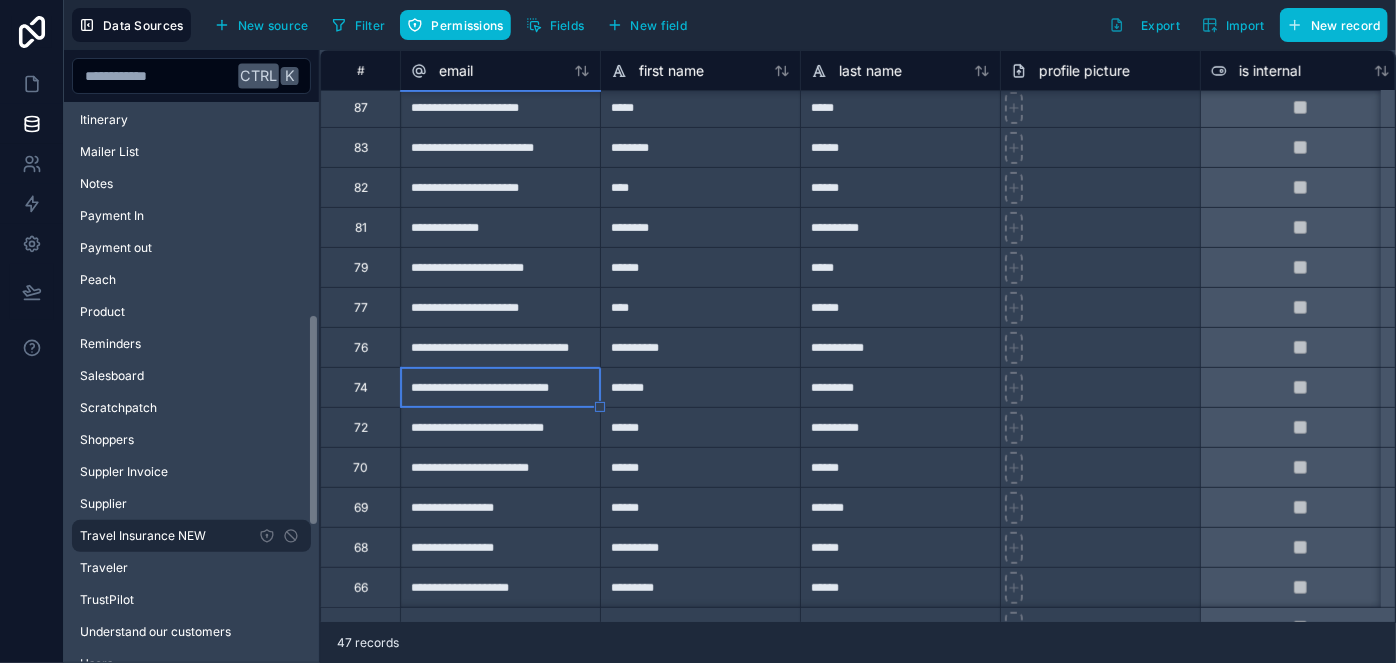scroll, scrollTop: 818, scrollLeft: 0, axis: vertical 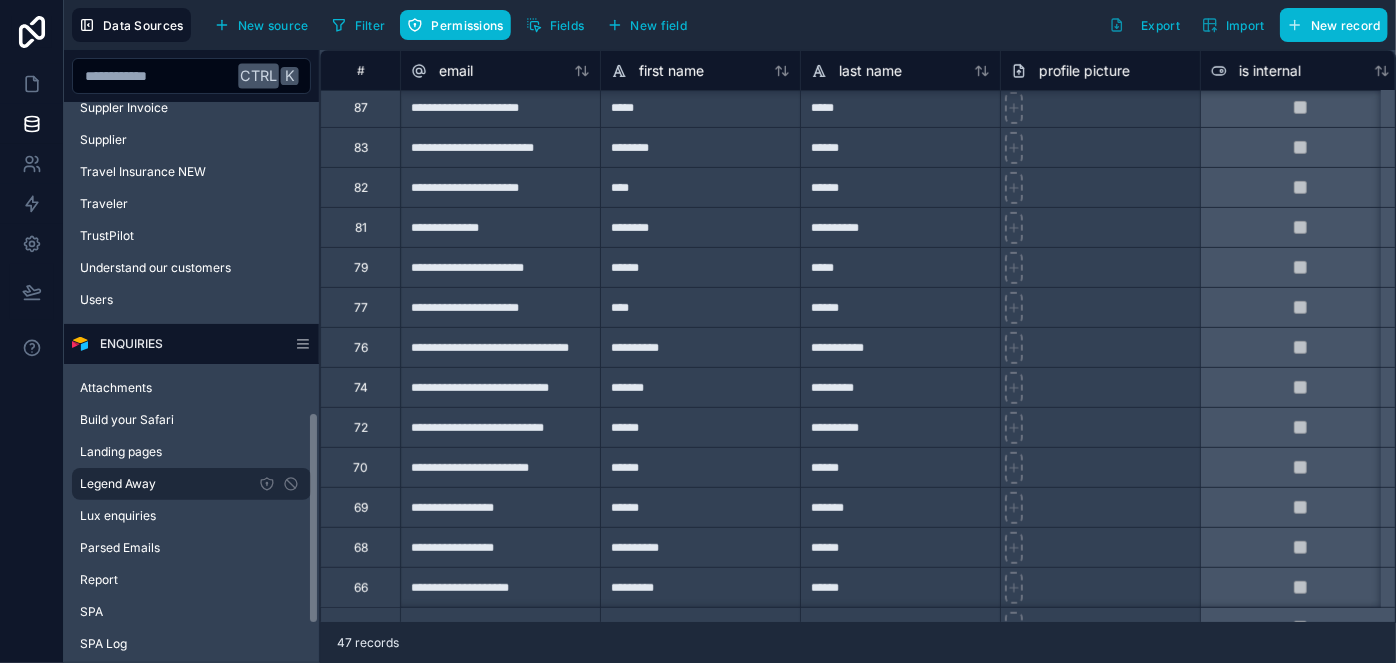 click on "Legend Away" at bounding box center [191, 484] 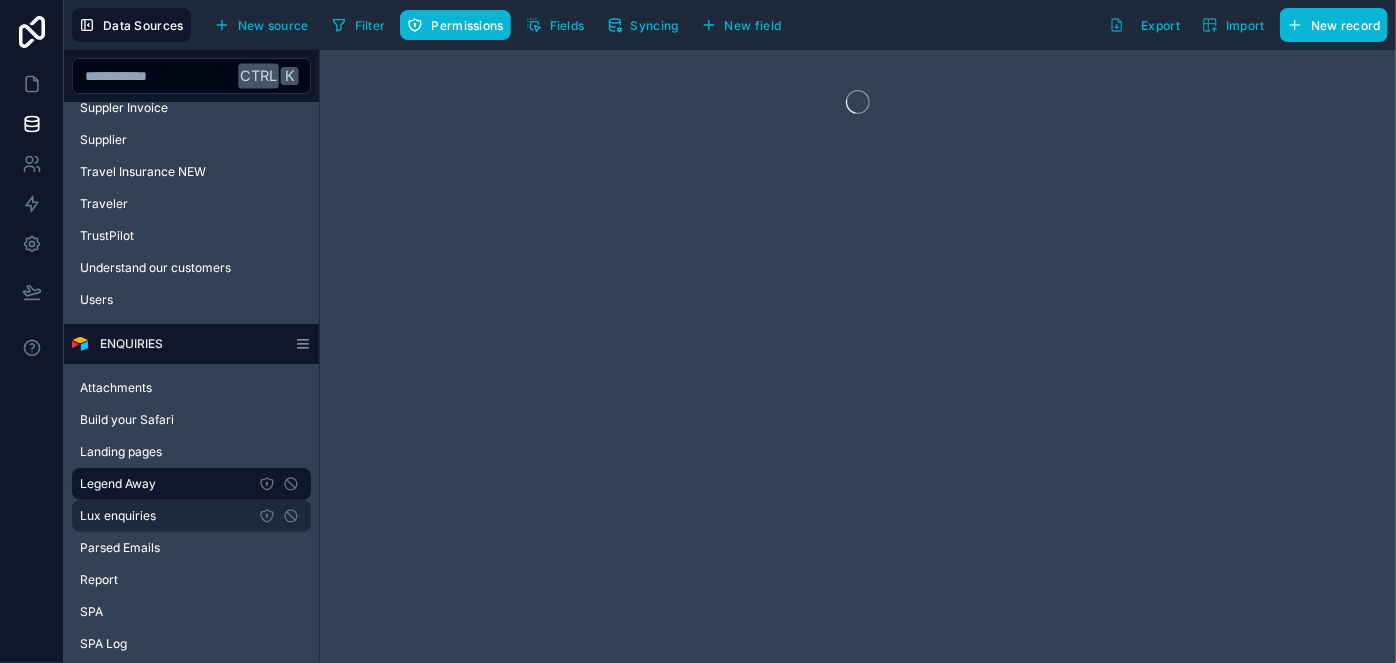 click on "Lux enquiries" at bounding box center (191, 516) 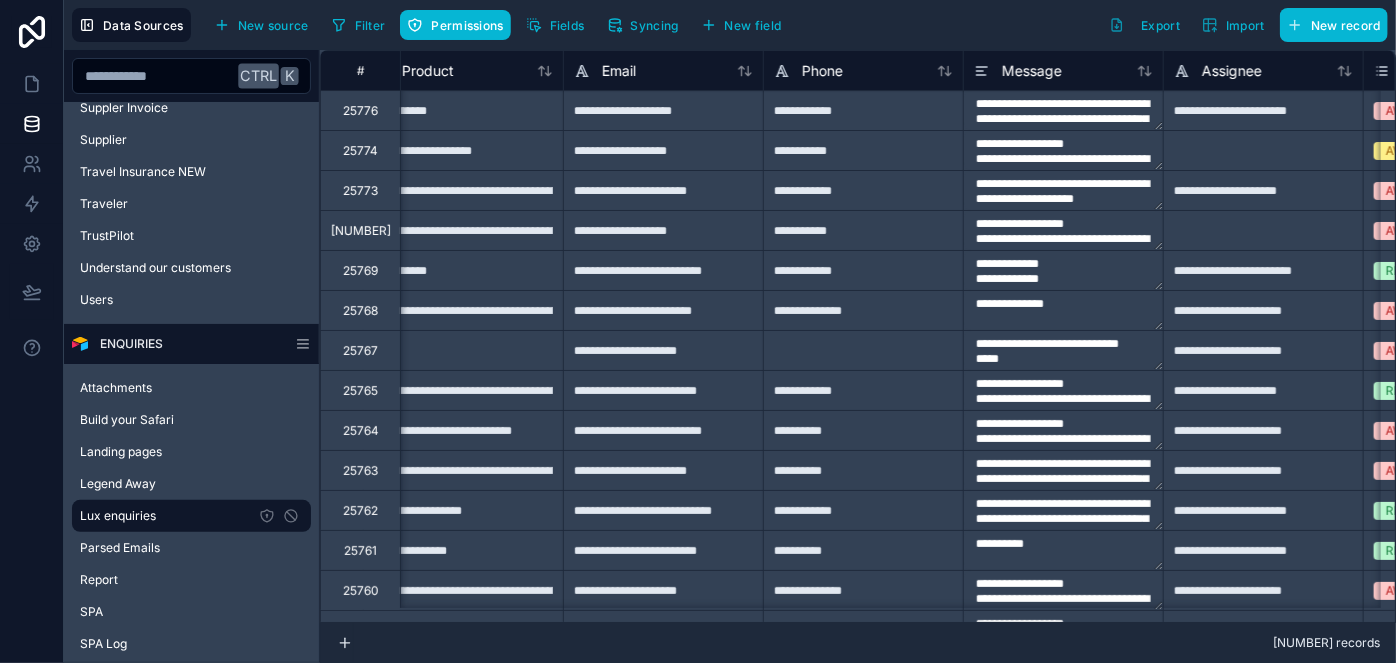 scroll, scrollTop: 0, scrollLeft: 1017, axis: horizontal 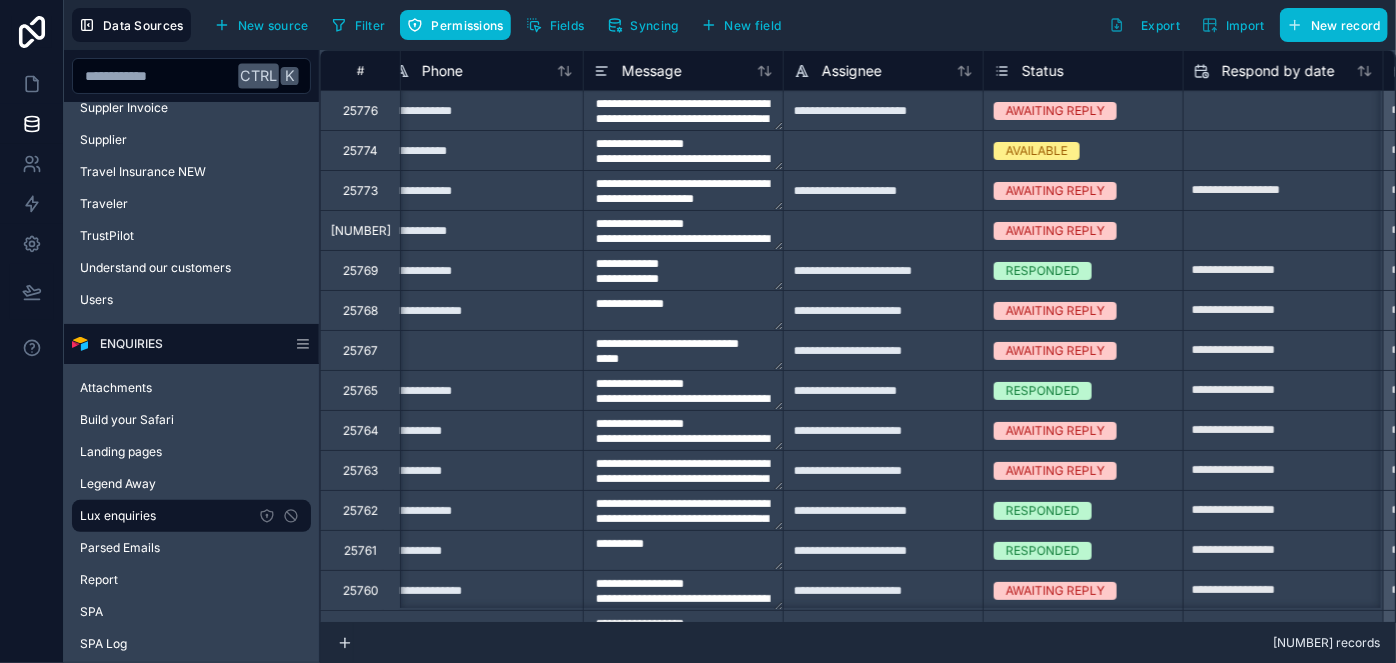 type on "**********" 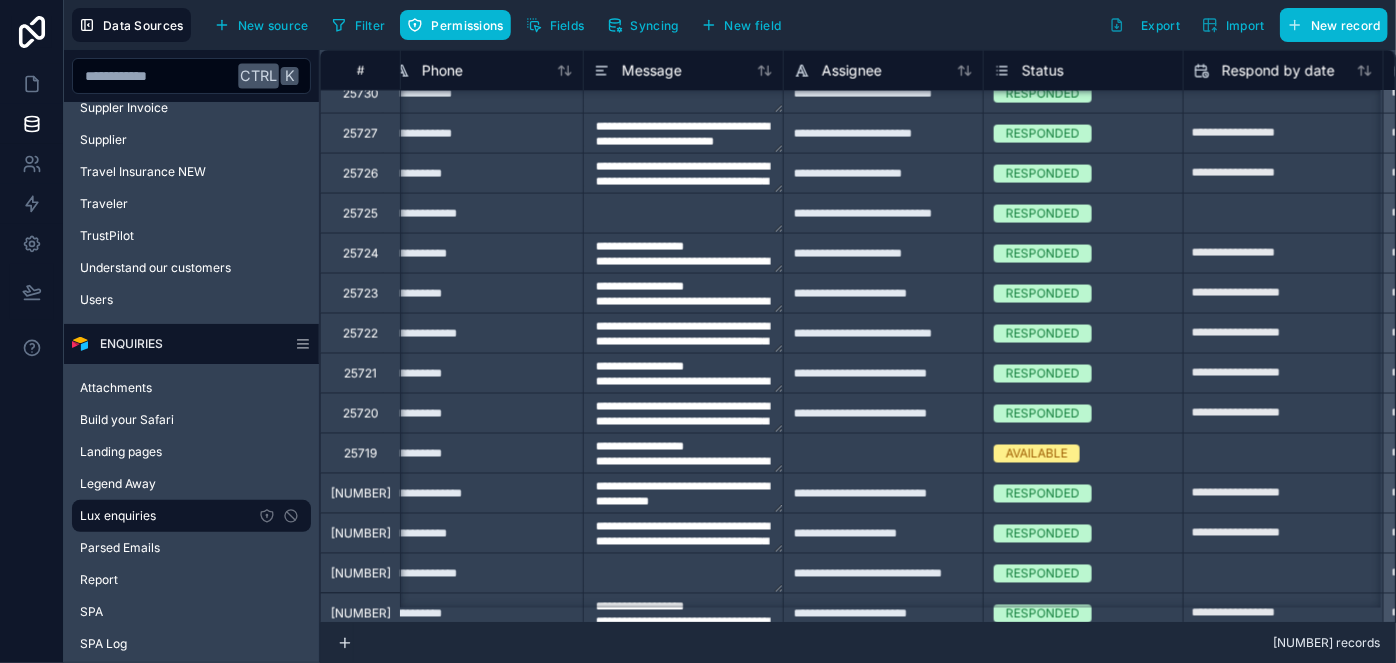 type on "**********" 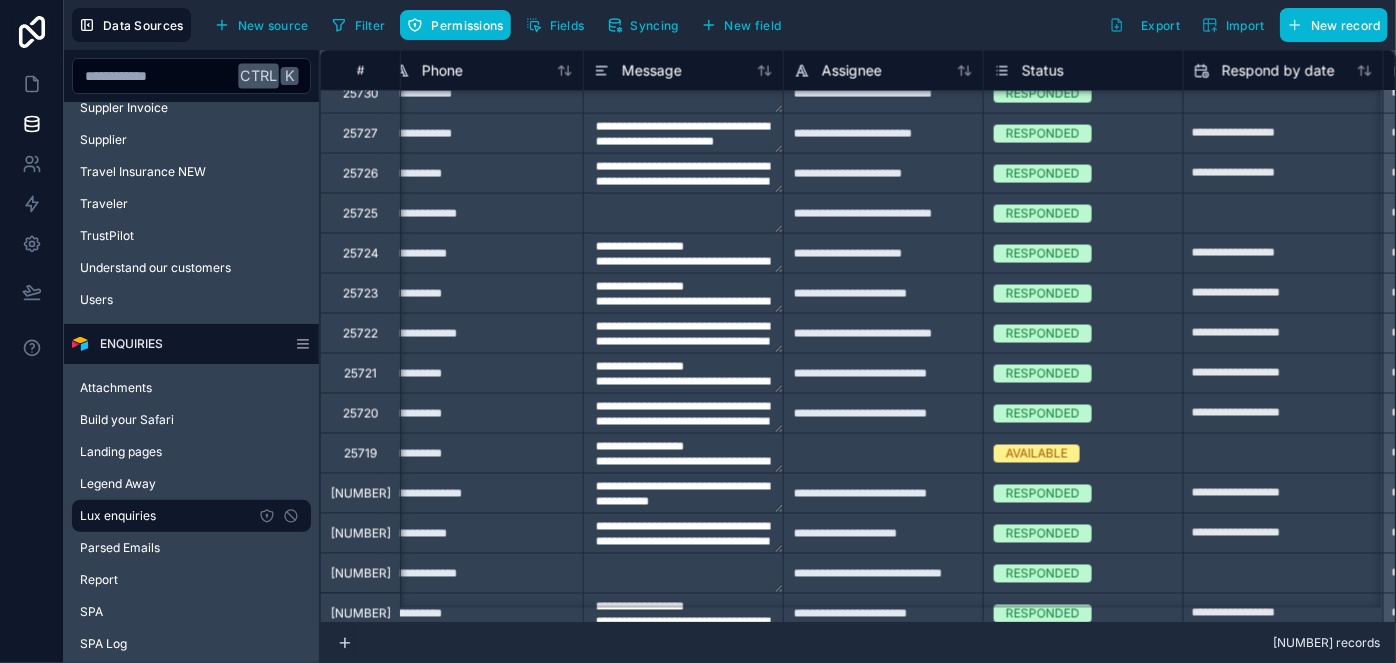 type on "**********" 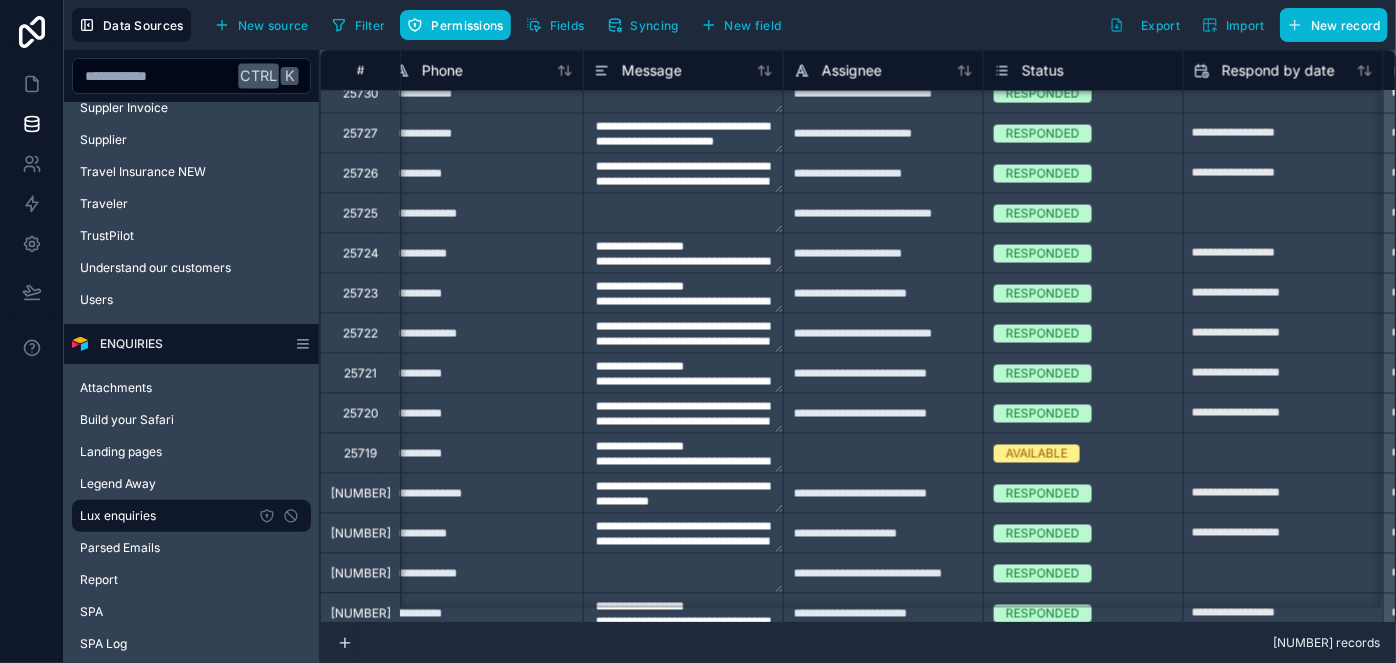 scroll, scrollTop: 1818, scrollLeft: 1017, axis: both 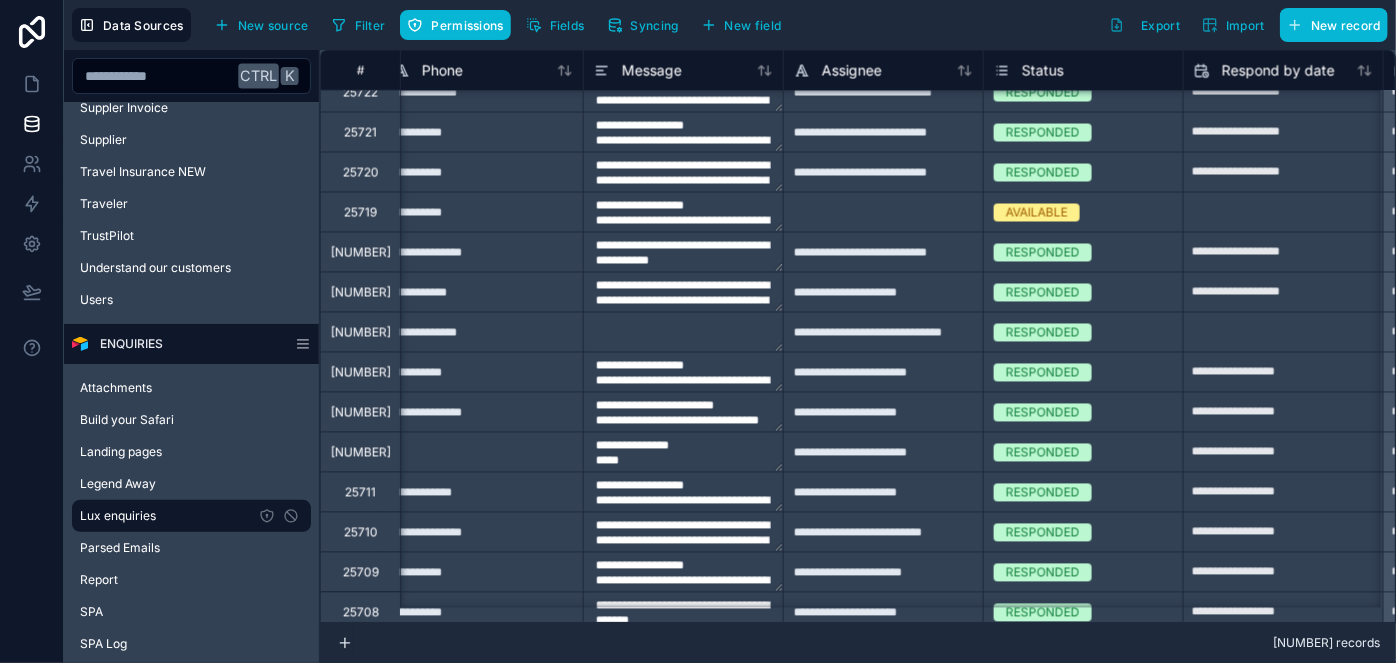 type on "**********" 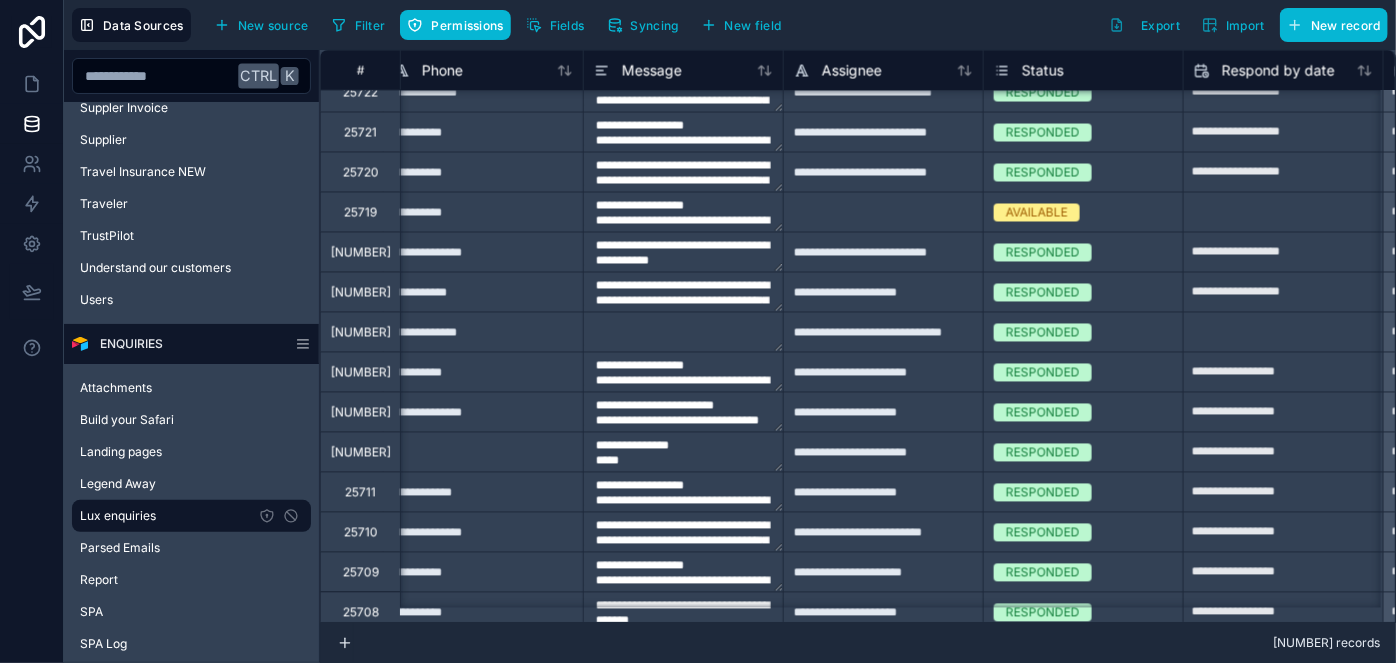 type on "**********" 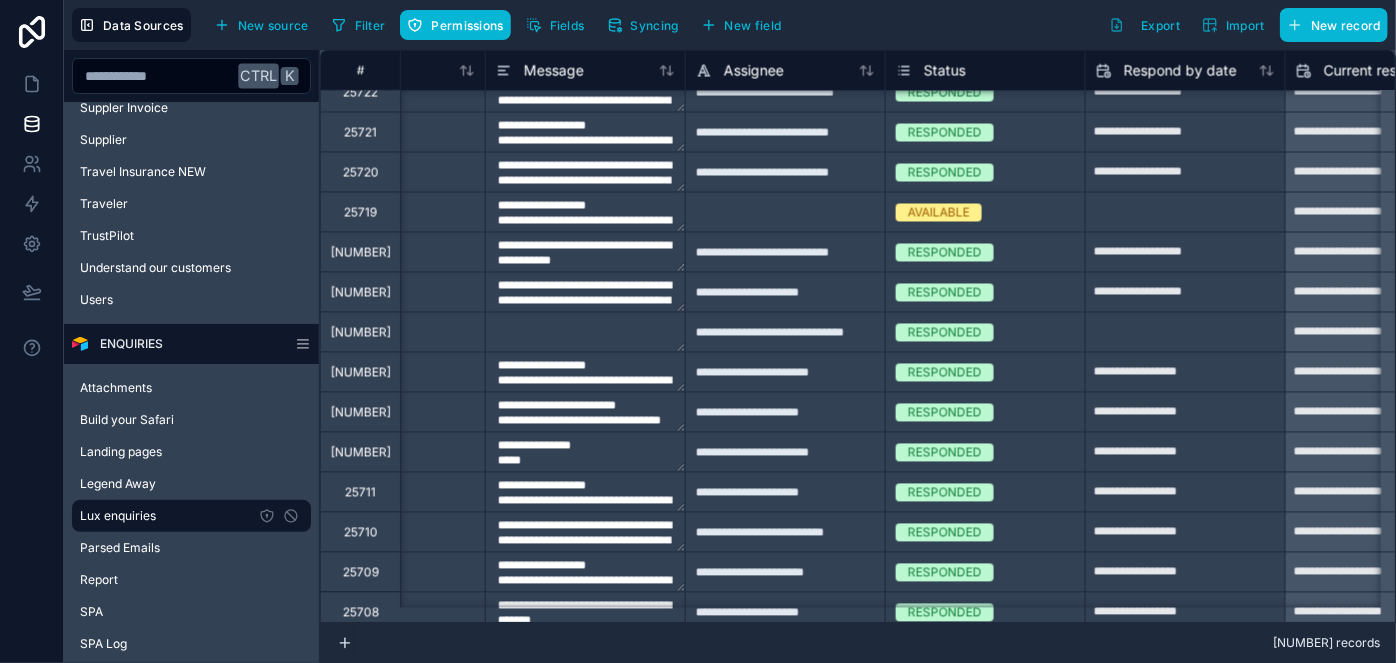 scroll, scrollTop: 1818, scrollLeft: 1136, axis: both 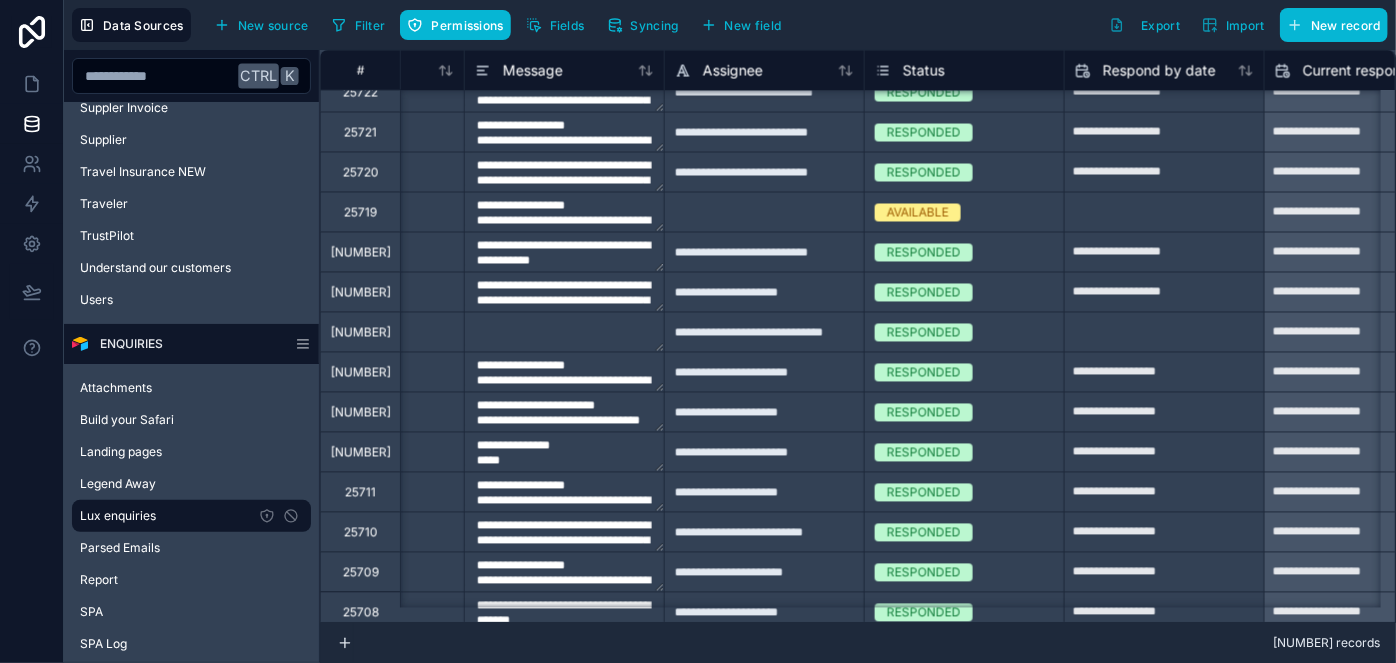 type on "**********" 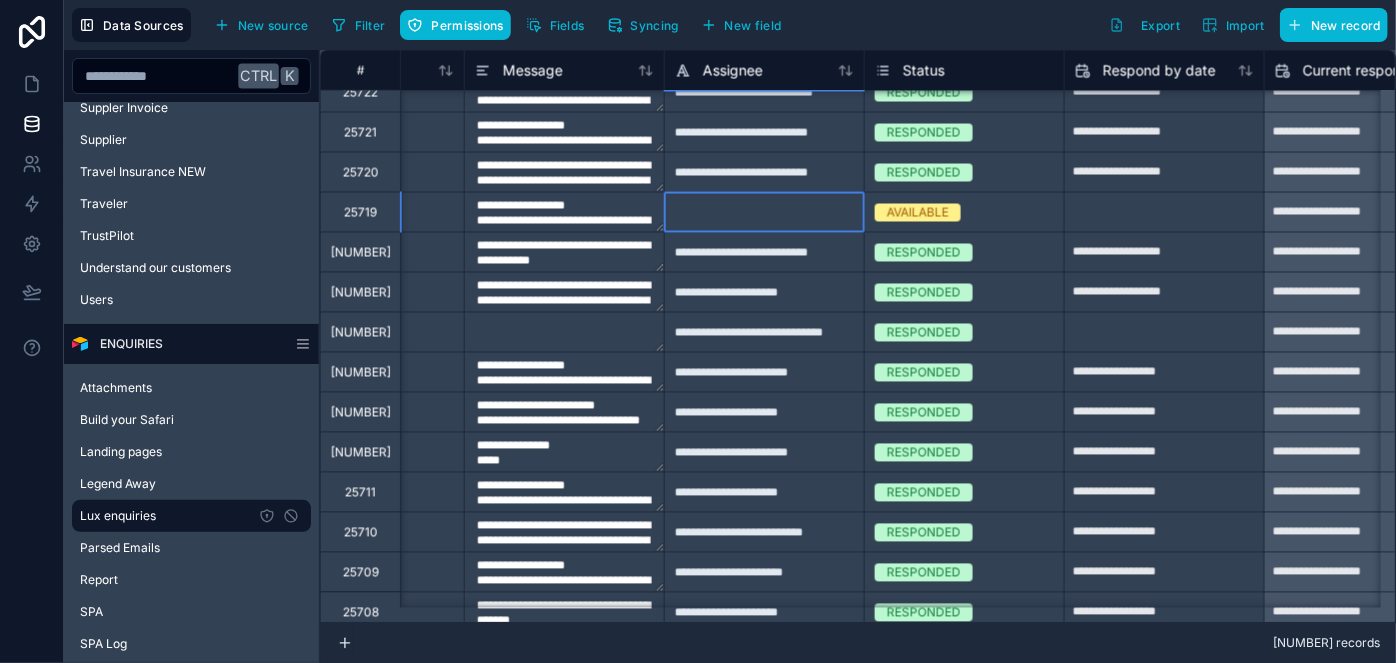 click at bounding box center [764, 212] 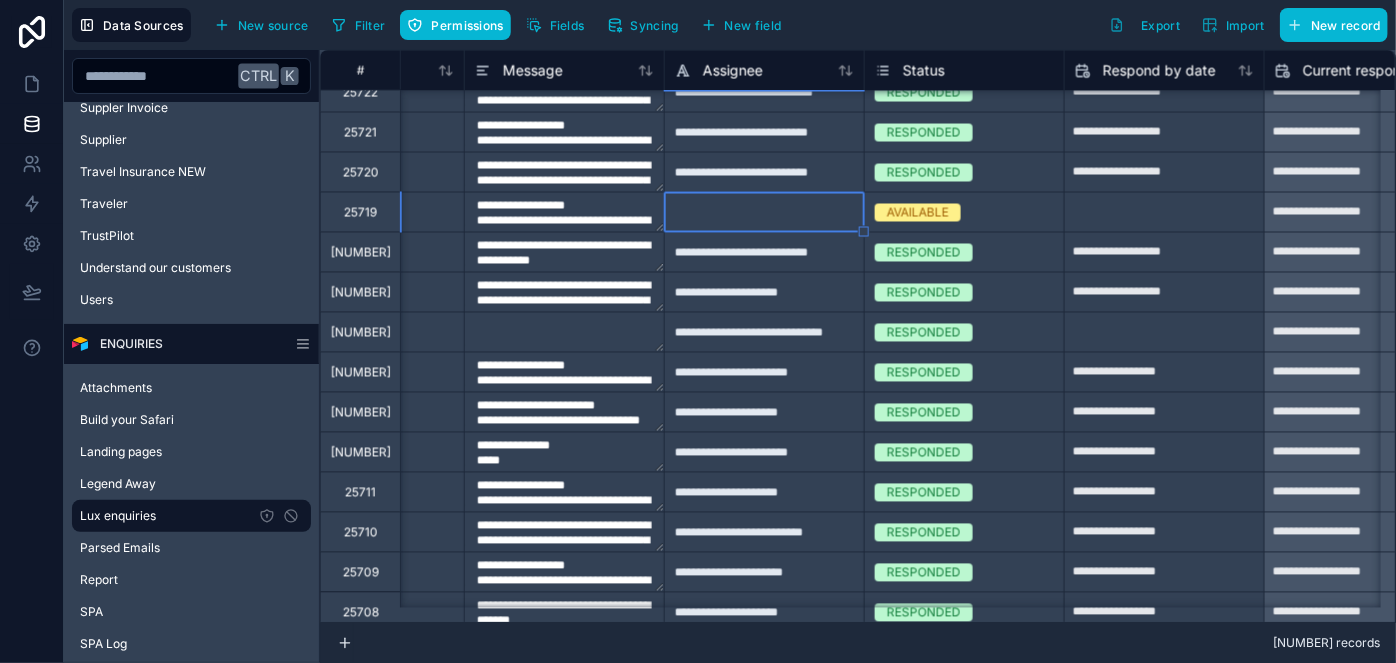 type on "**********" 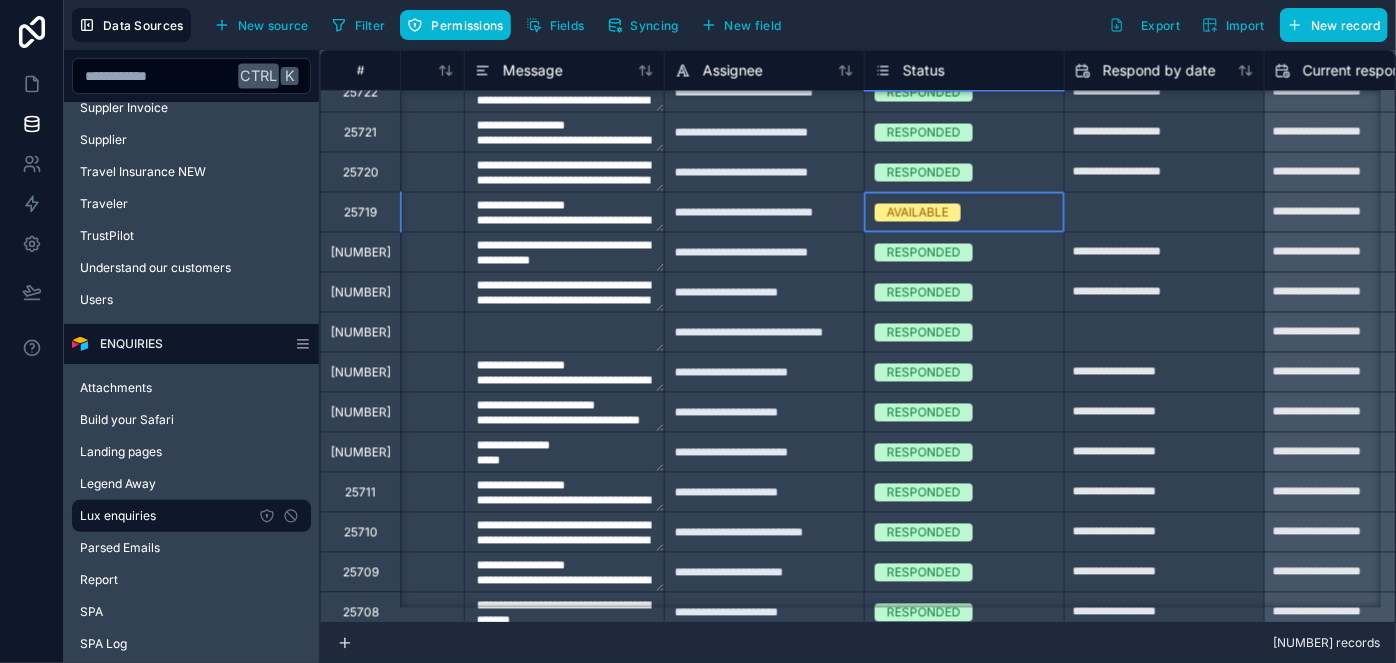 click on "AVAILABLE" at bounding box center [918, 213] 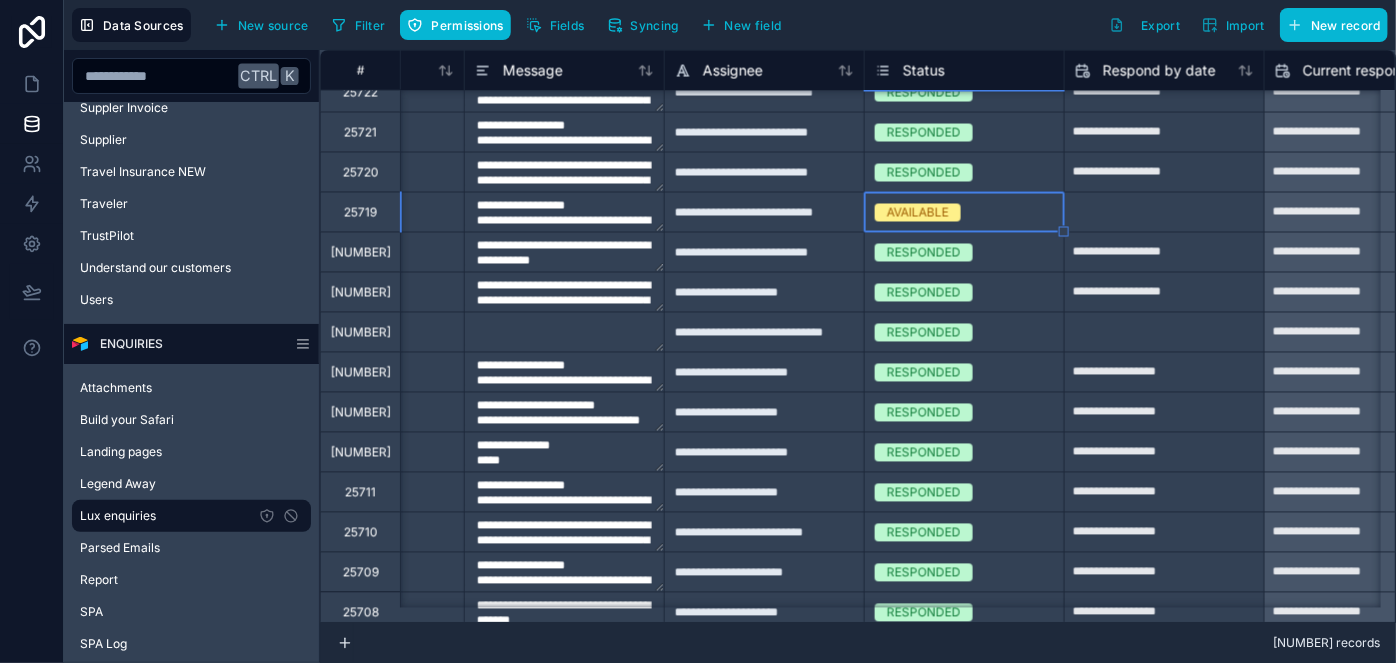 click on "AVAILABLE" at bounding box center (918, 213) 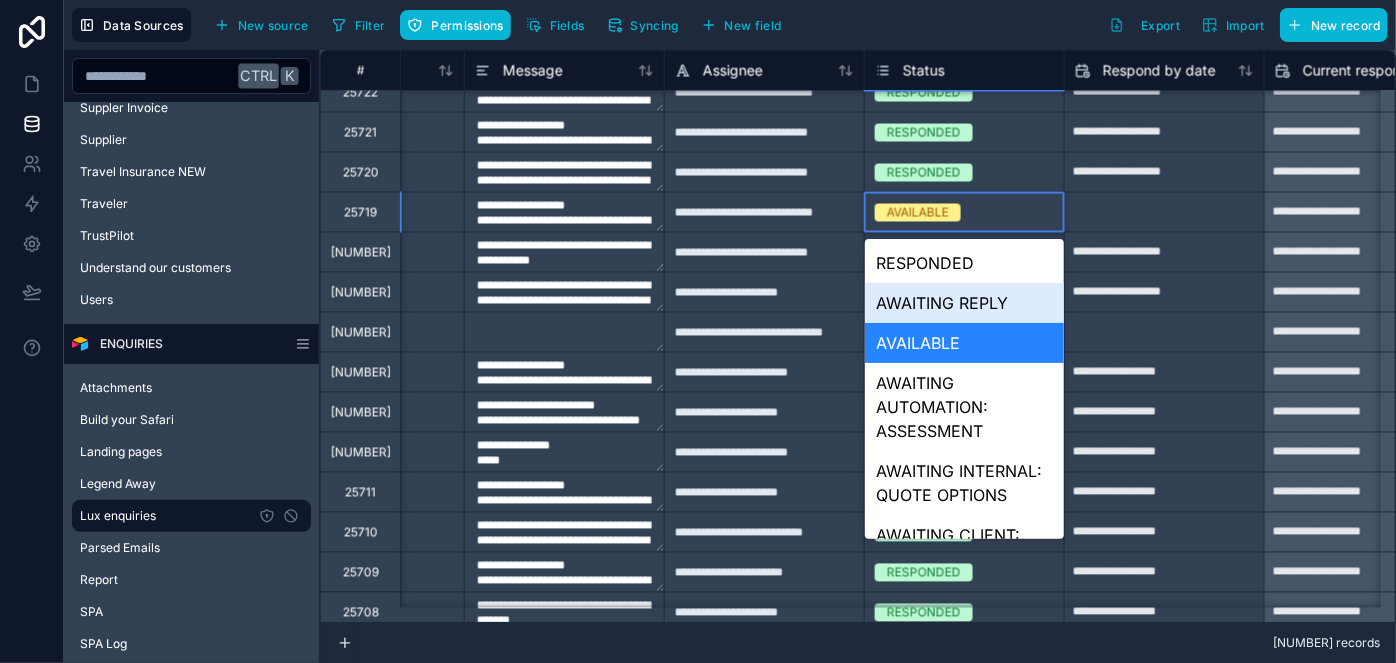 type on "**********" 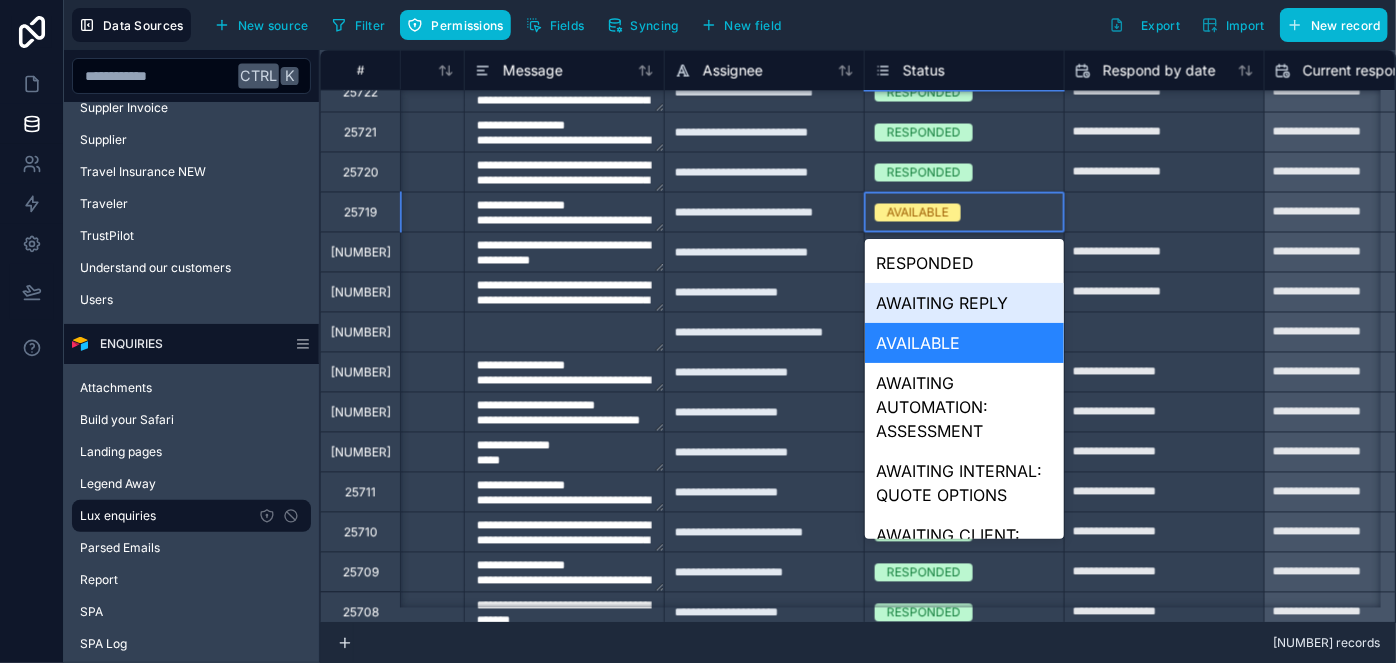 type on "**********" 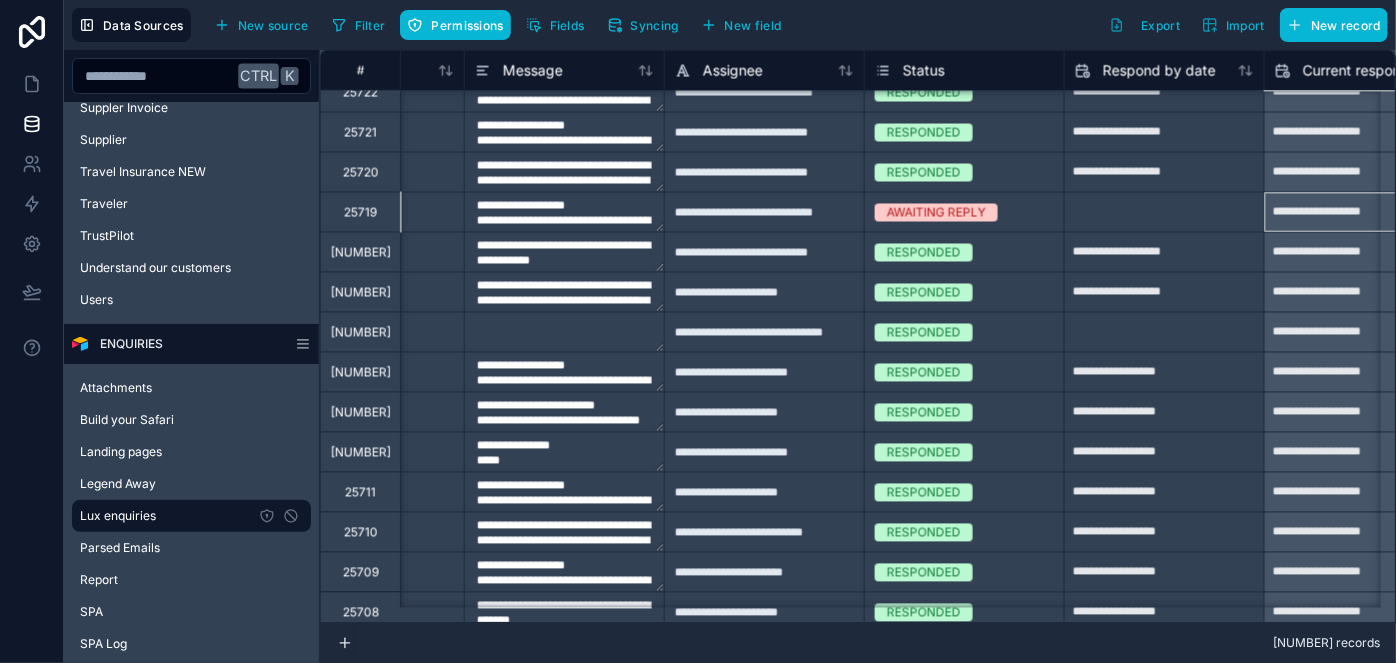 scroll, scrollTop: 1818, scrollLeft: 1219, axis: both 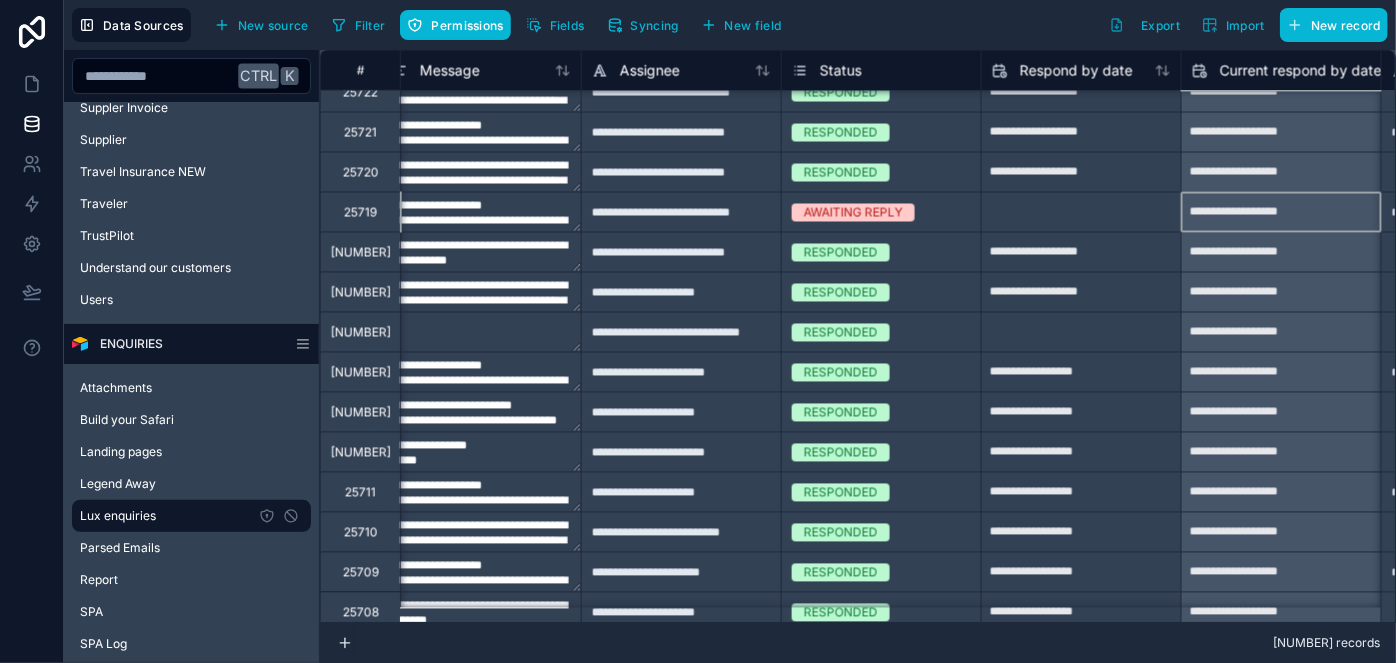 click on "**********" at bounding box center [1281, 213] 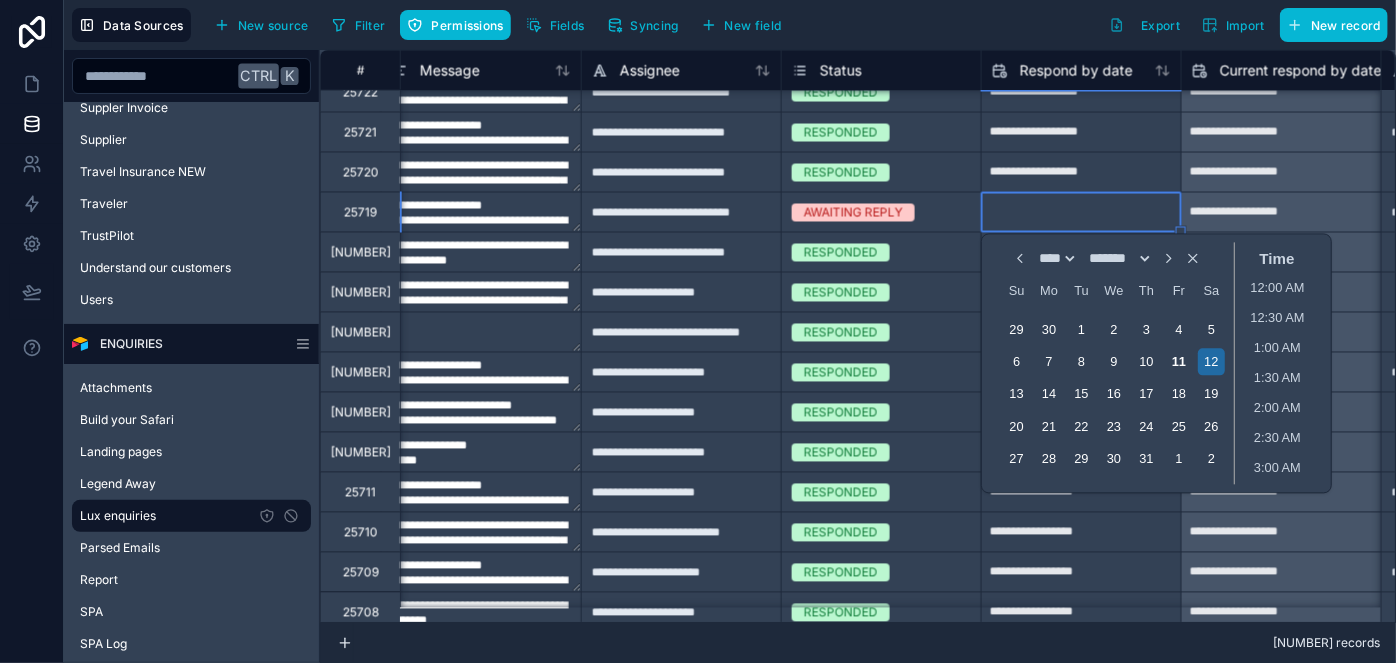 type on "**********" 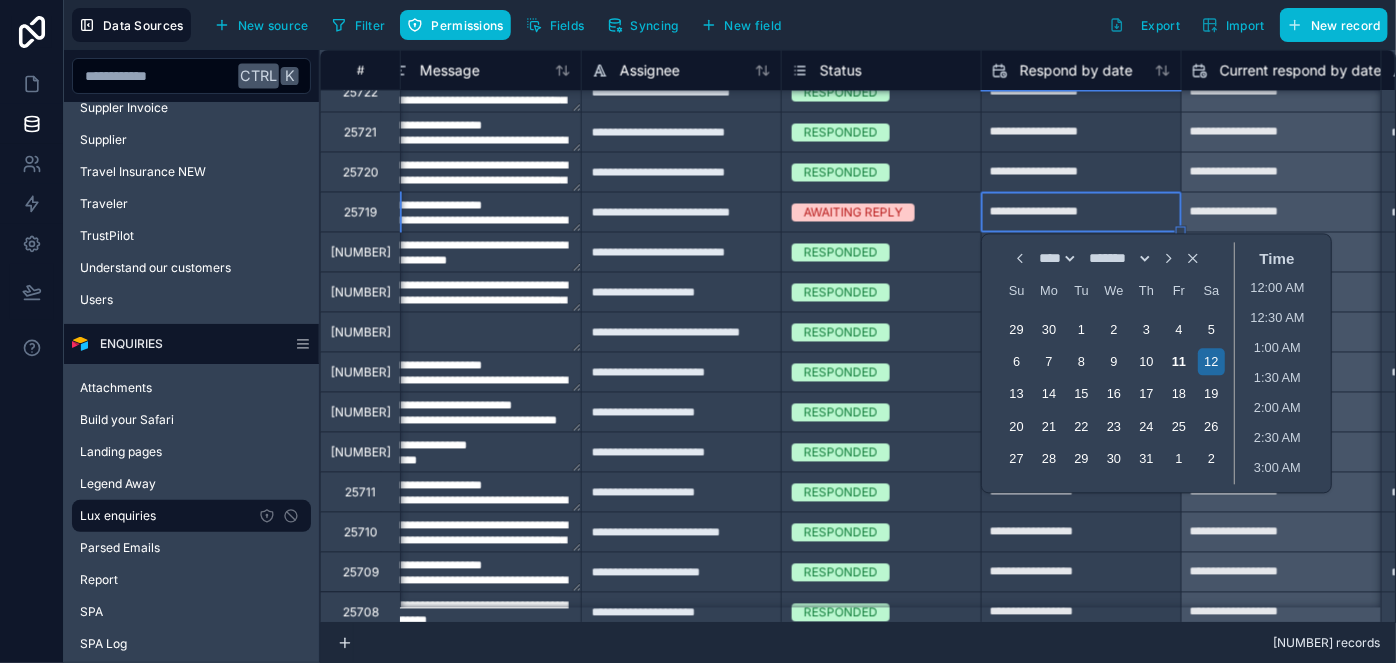type on "**********" 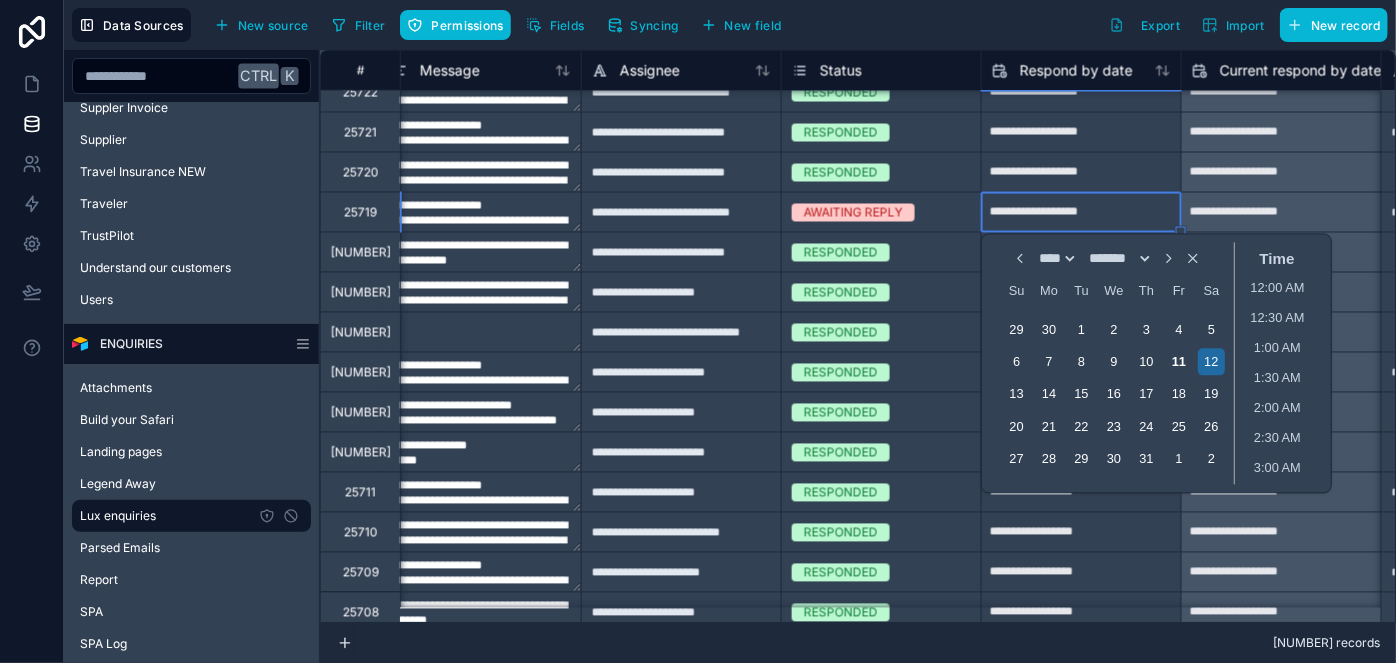 type on "**********" 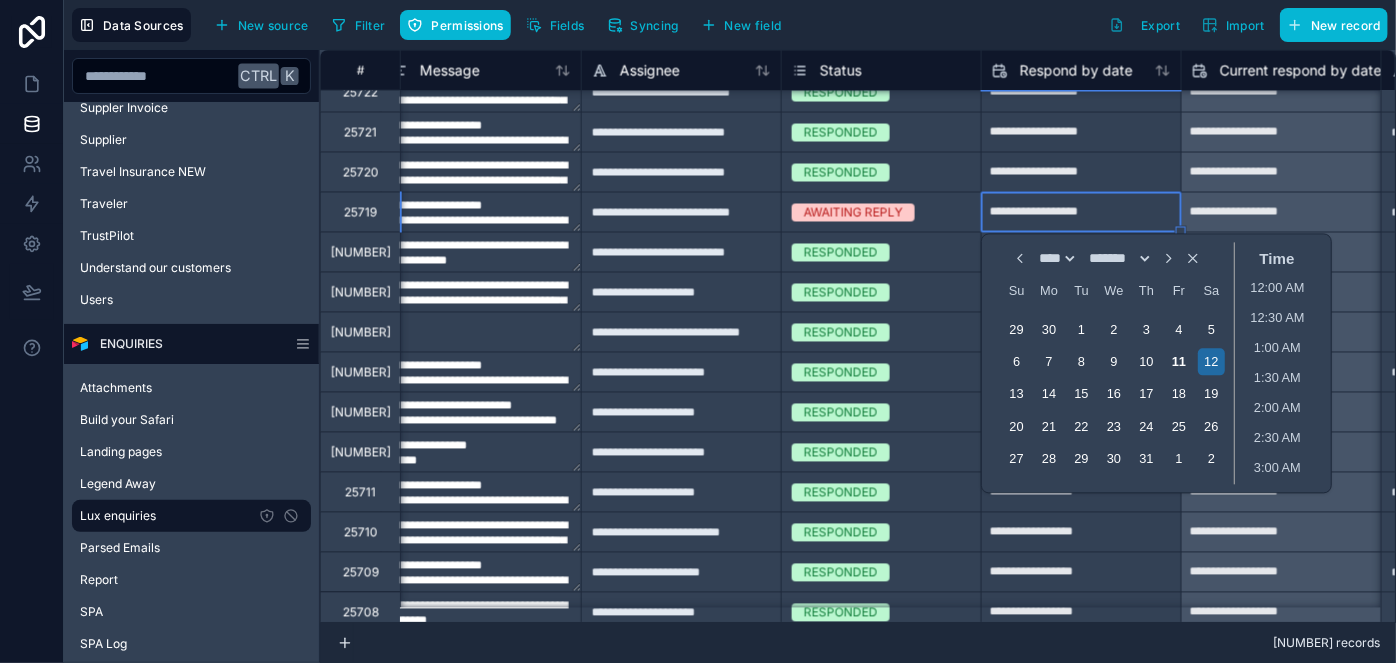 type on "**********" 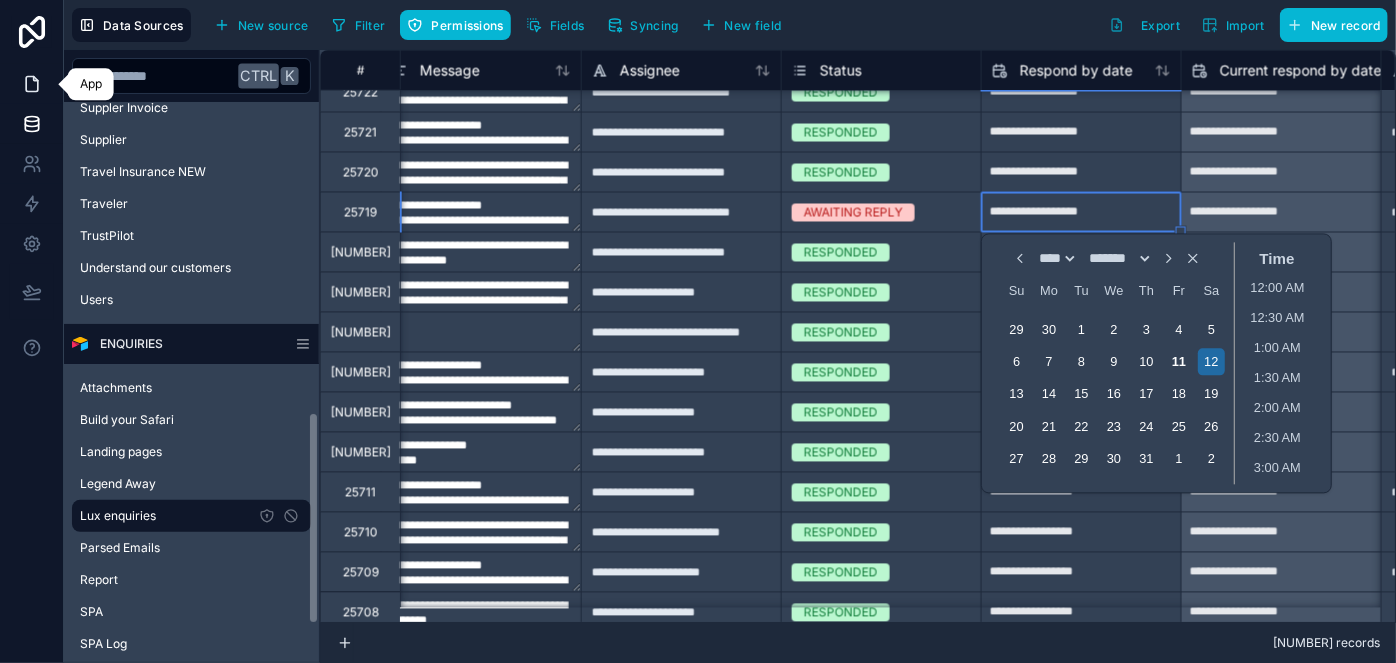 click 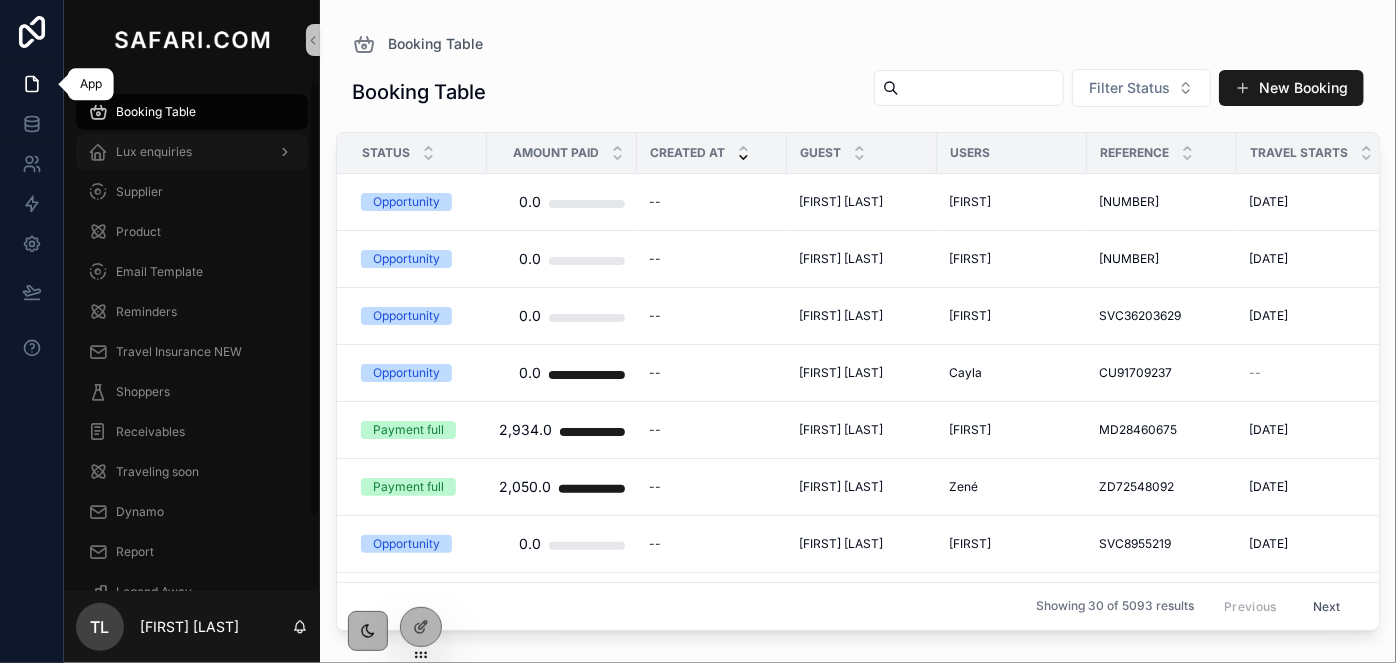 click on "Lux enquiries" at bounding box center (192, 152) 